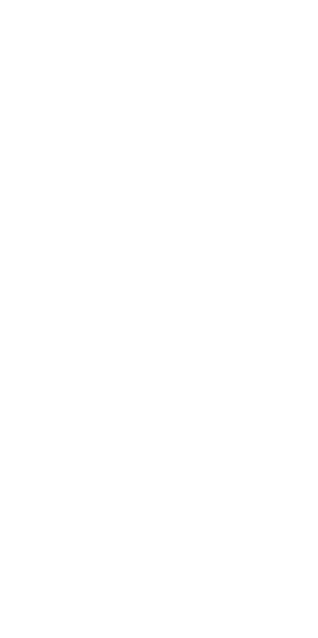 scroll, scrollTop: 0, scrollLeft: 0, axis: both 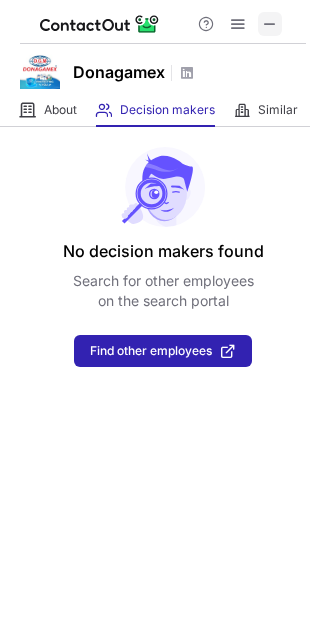 click at bounding box center [270, 24] 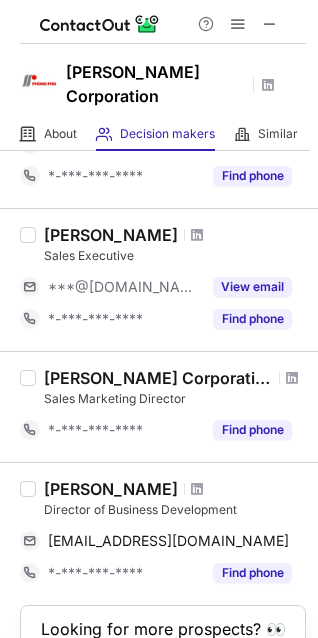 scroll, scrollTop: 352, scrollLeft: 0, axis: vertical 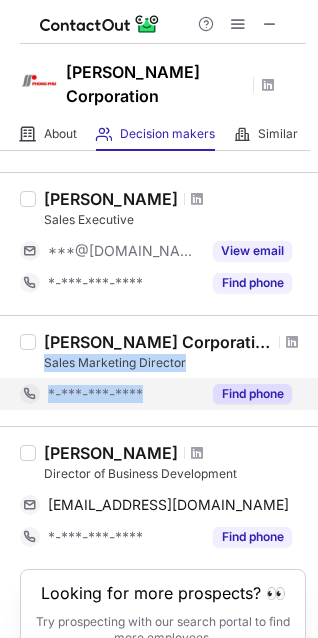 drag, startPoint x: 239, startPoint y: 345, endPoint x: 145, endPoint y: 399, distance: 108.40664 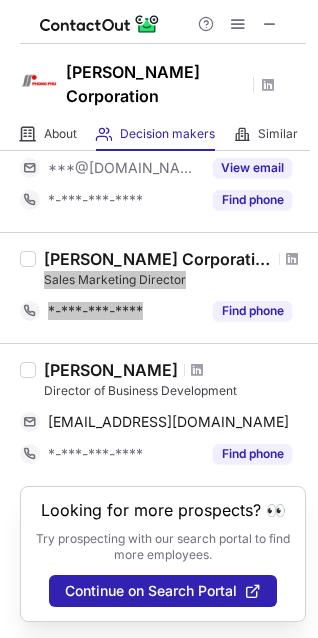 scroll, scrollTop: 435, scrollLeft: 0, axis: vertical 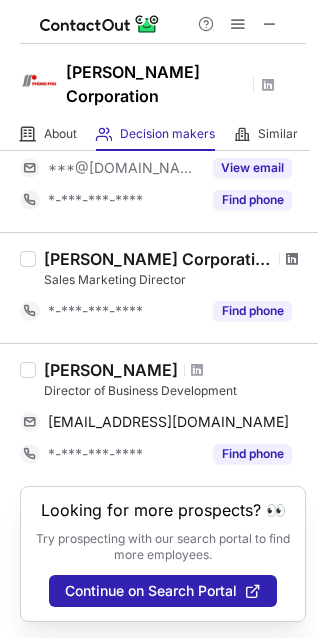 click at bounding box center (292, 259) 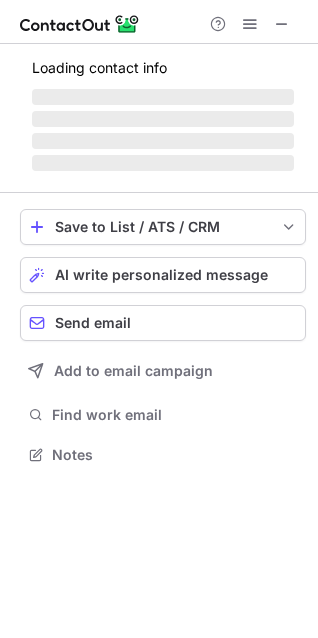 scroll, scrollTop: 10, scrollLeft: 10, axis: both 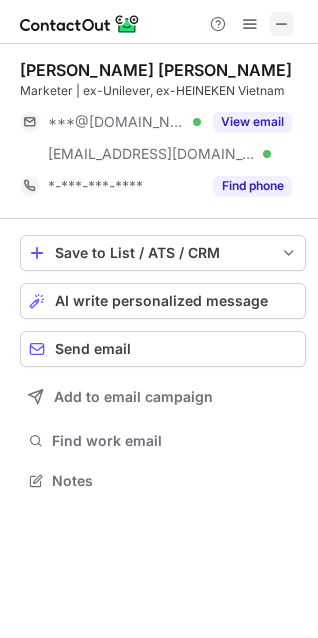 click at bounding box center [282, 24] 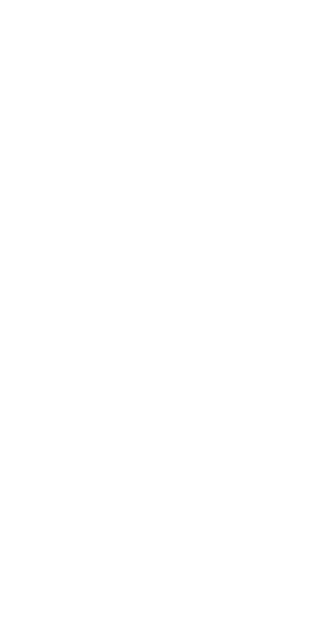 scroll, scrollTop: 0, scrollLeft: 0, axis: both 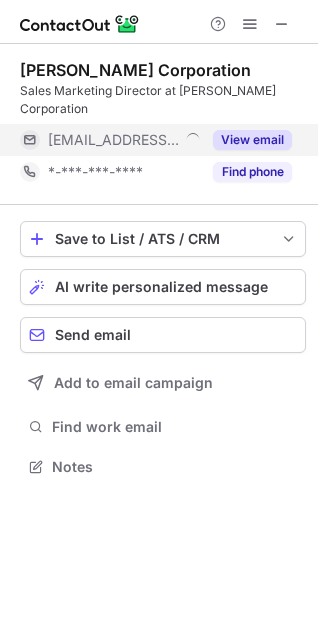 click on "View email" at bounding box center (252, 140) 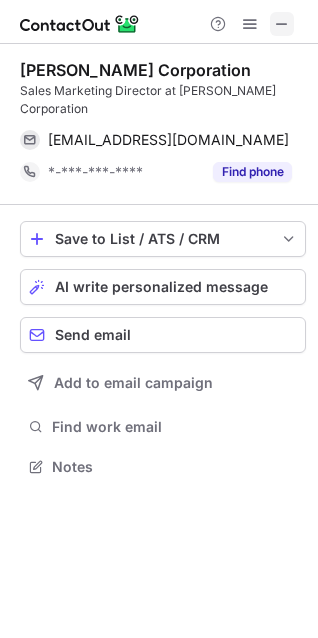click at bounding box center [282, 24] 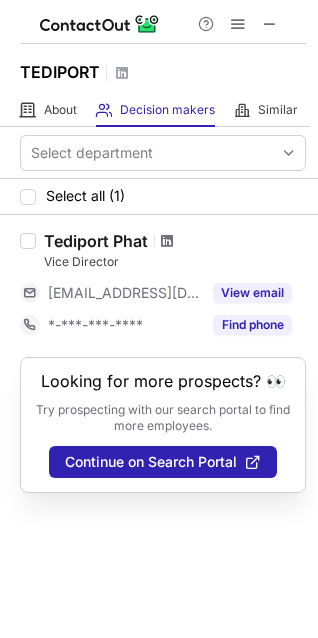 click at bounding box center (167, 241) 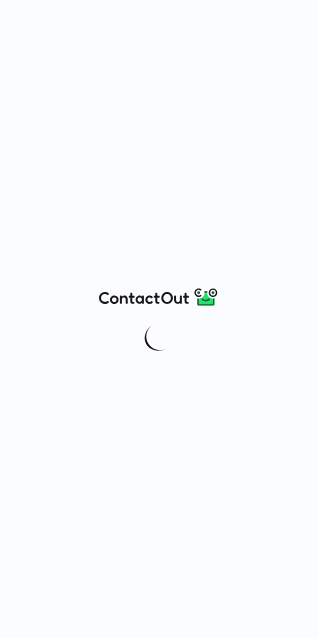 scroll, scrollTop: 0, scrollLeft: 0, axis: both 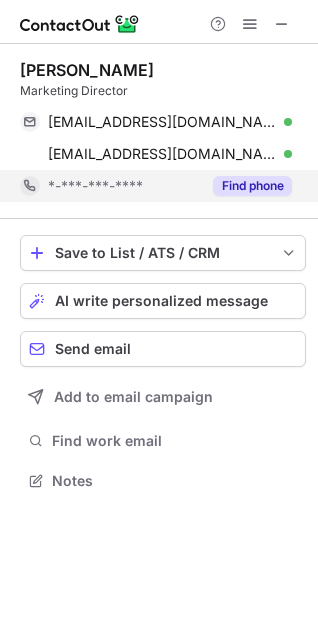 click on "Find phone" at bounding box center (246, 186) 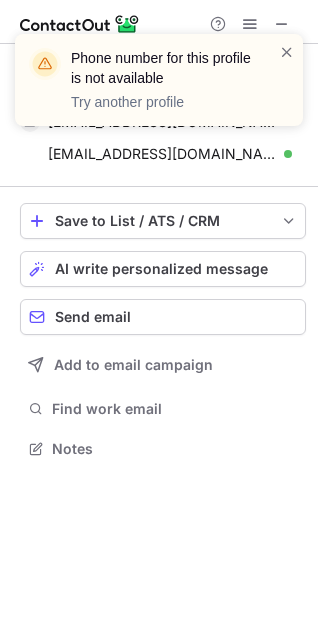scroll, scrollTop: 435, scrollLeft: 318, axis: both 